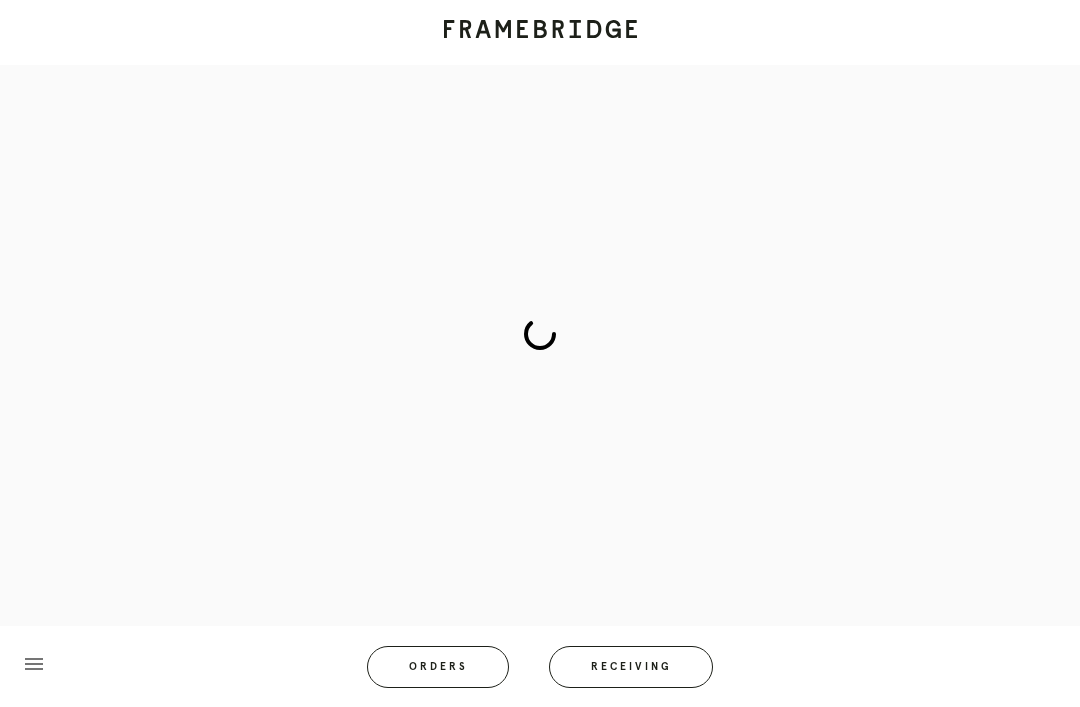 scroll, scrollTop: 83, scrollLeft: 0, axis: vertical 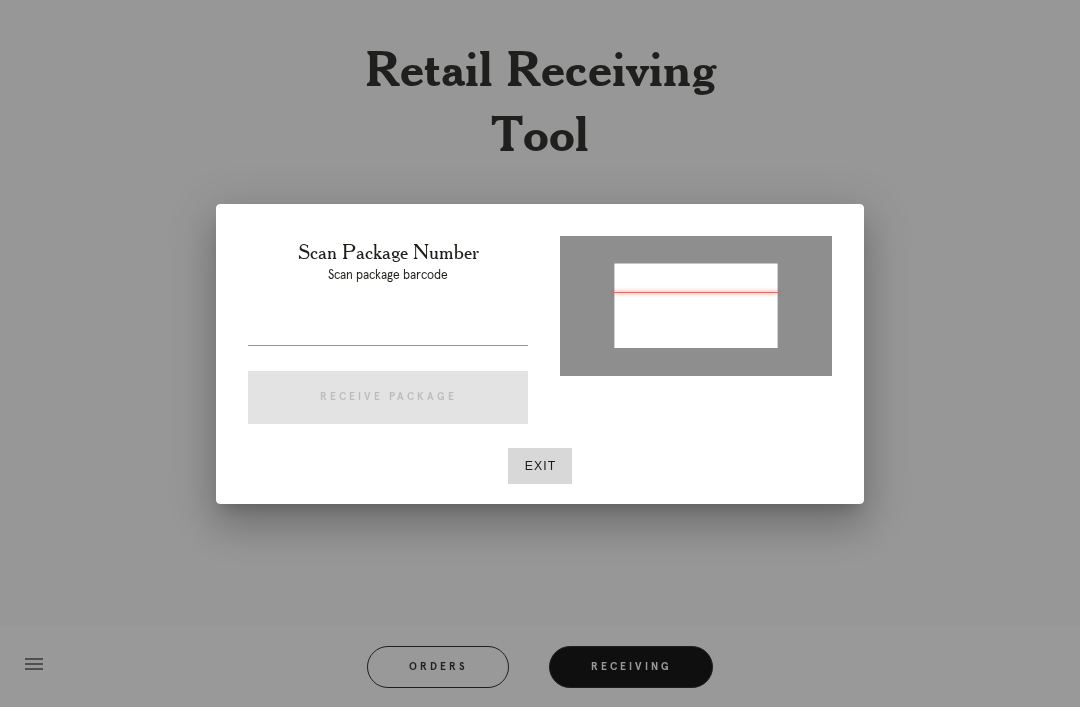 type on "P637315866704316" 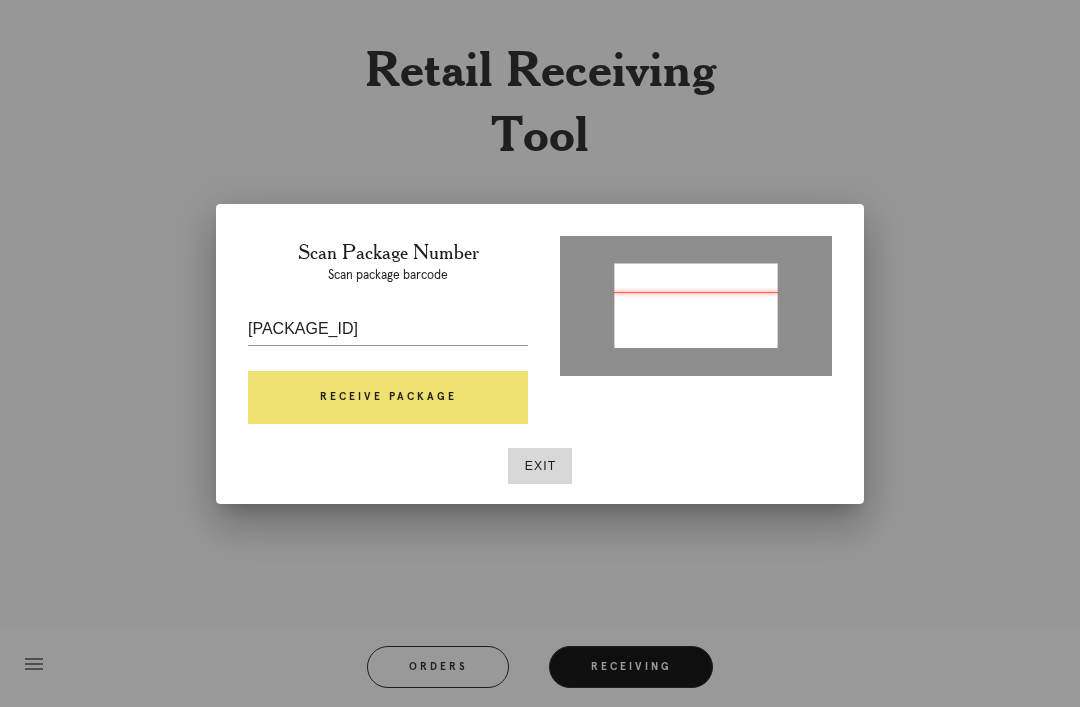 click on "Receive Package" at bounding box center [388, 398] 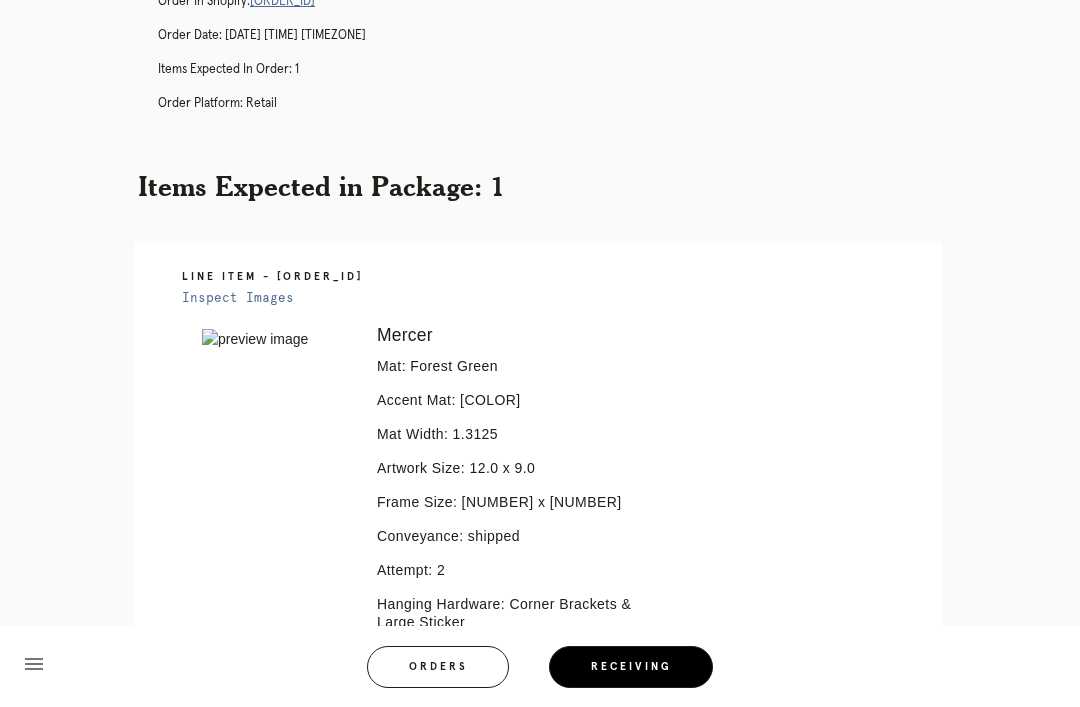 scroll, scrollTop: 227, scrollLeft: 0, axis: vertical 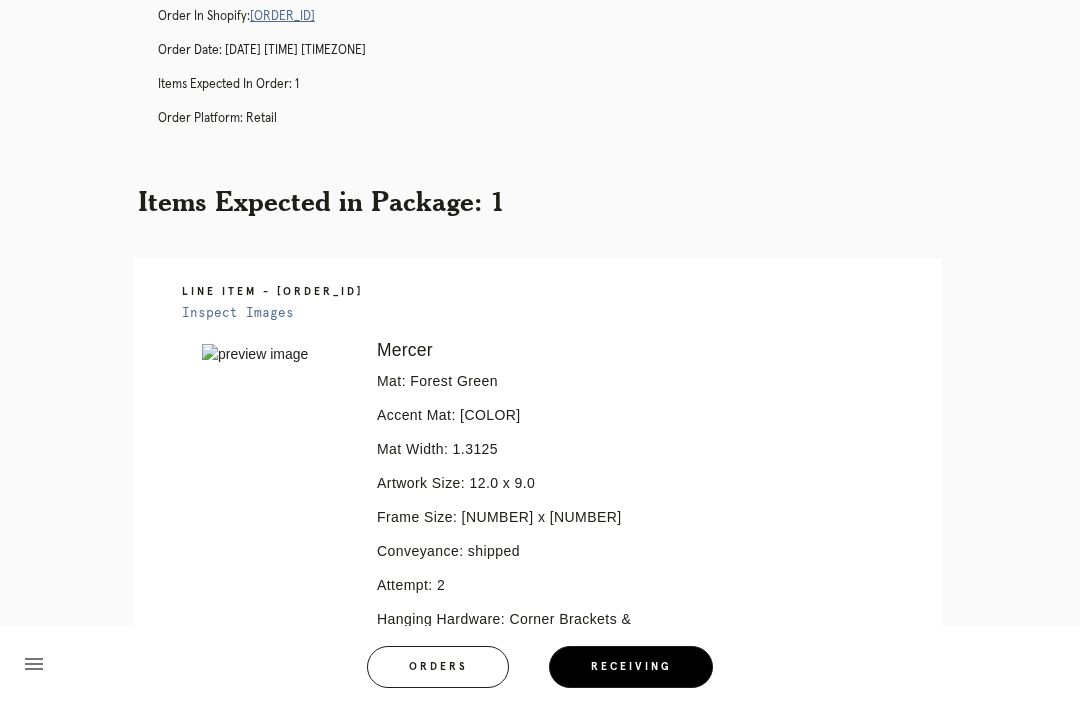 click on "Inspect Images" at bounding box center (238, 313) 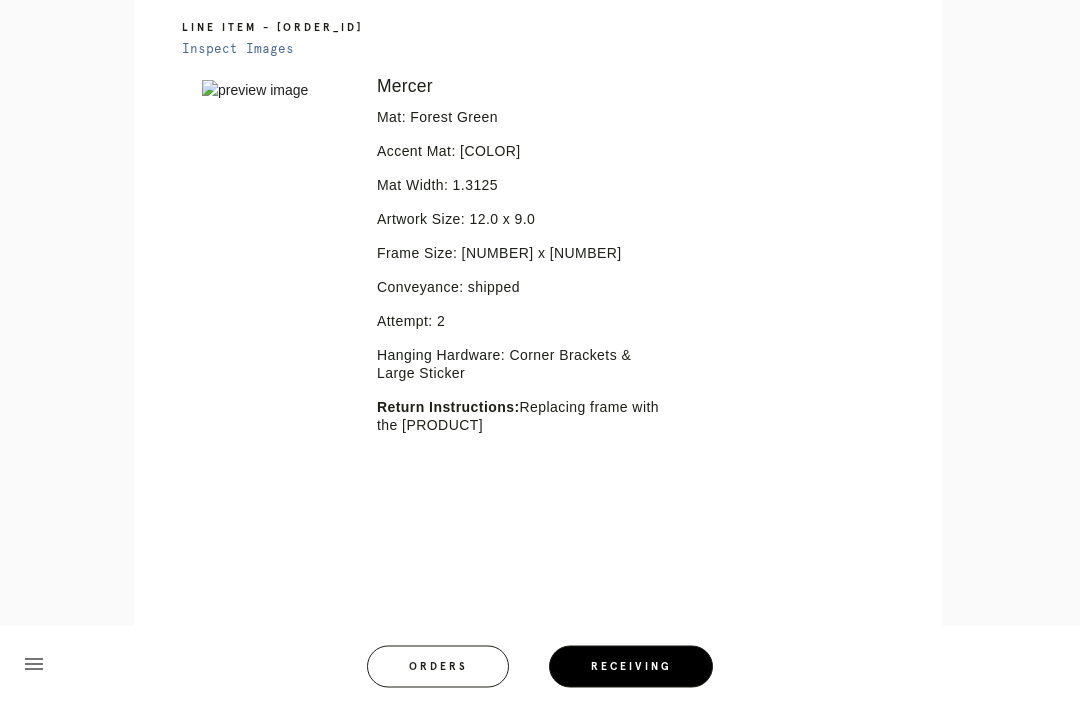scroll, scrollTop: 502, scrollLeft: 0, axis: vertical 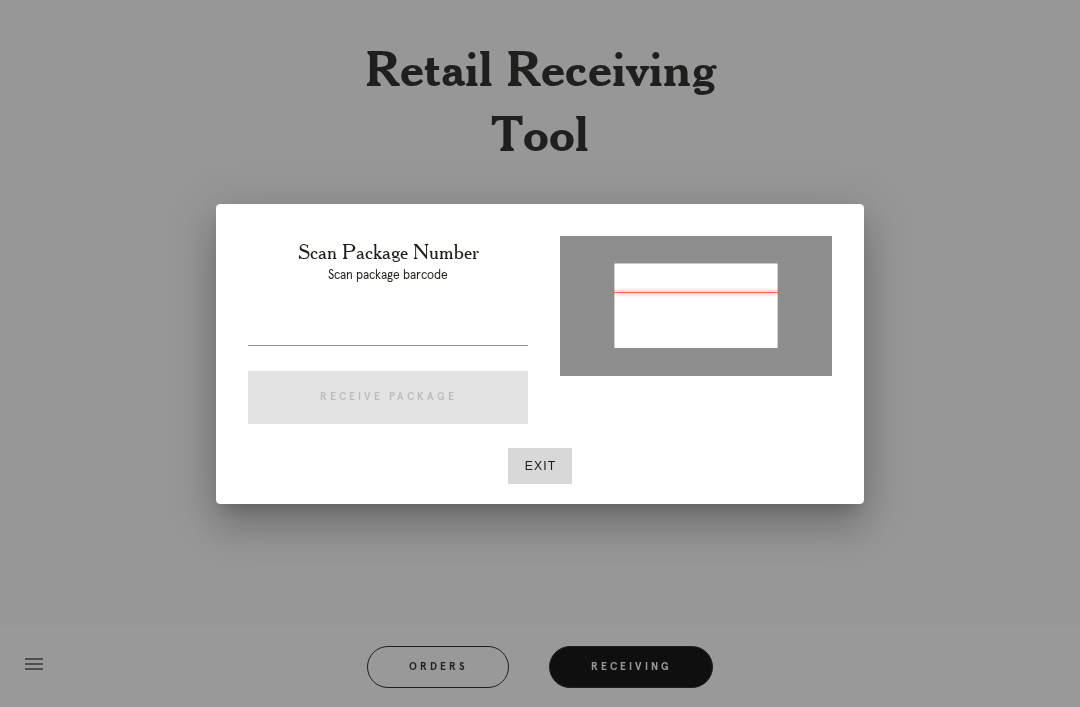 type on "P323142402782188" 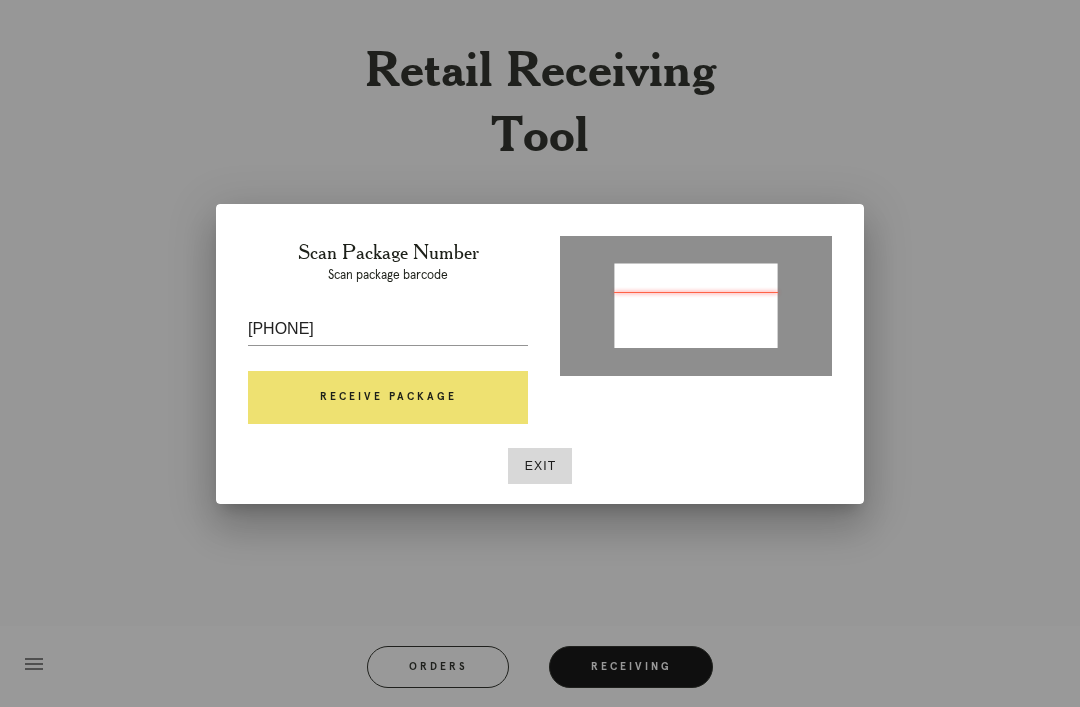 click on "Receive Package" at bounding box center (388, 398) 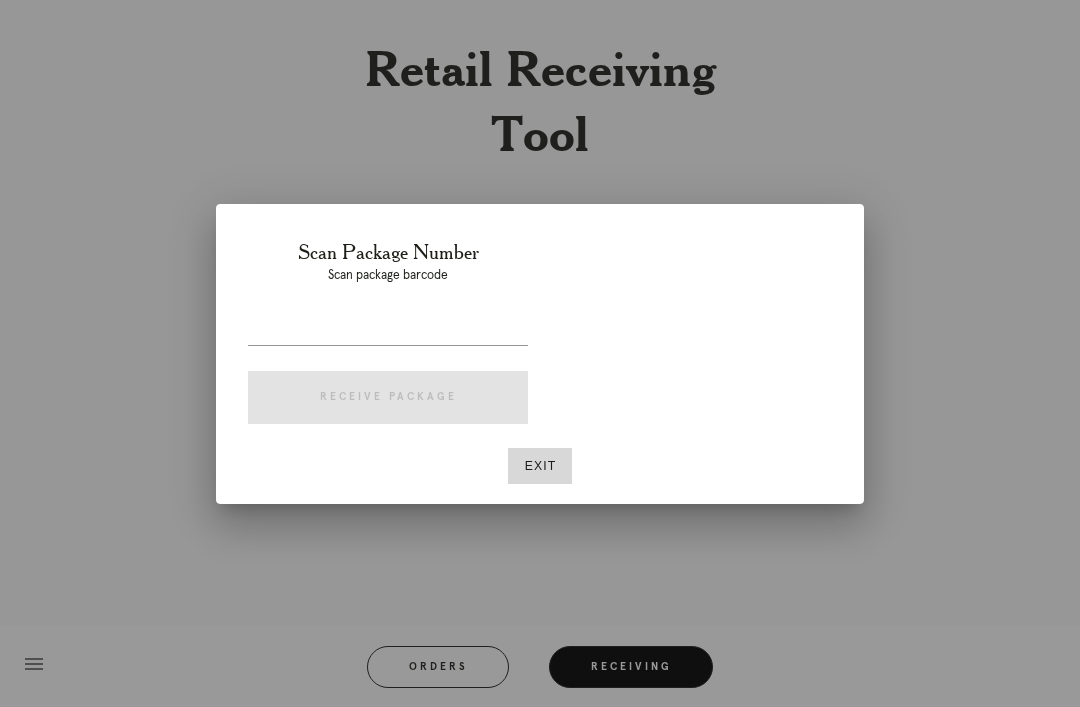 scroll, scrollTop: 134, scrollLeft: 26, axis: both 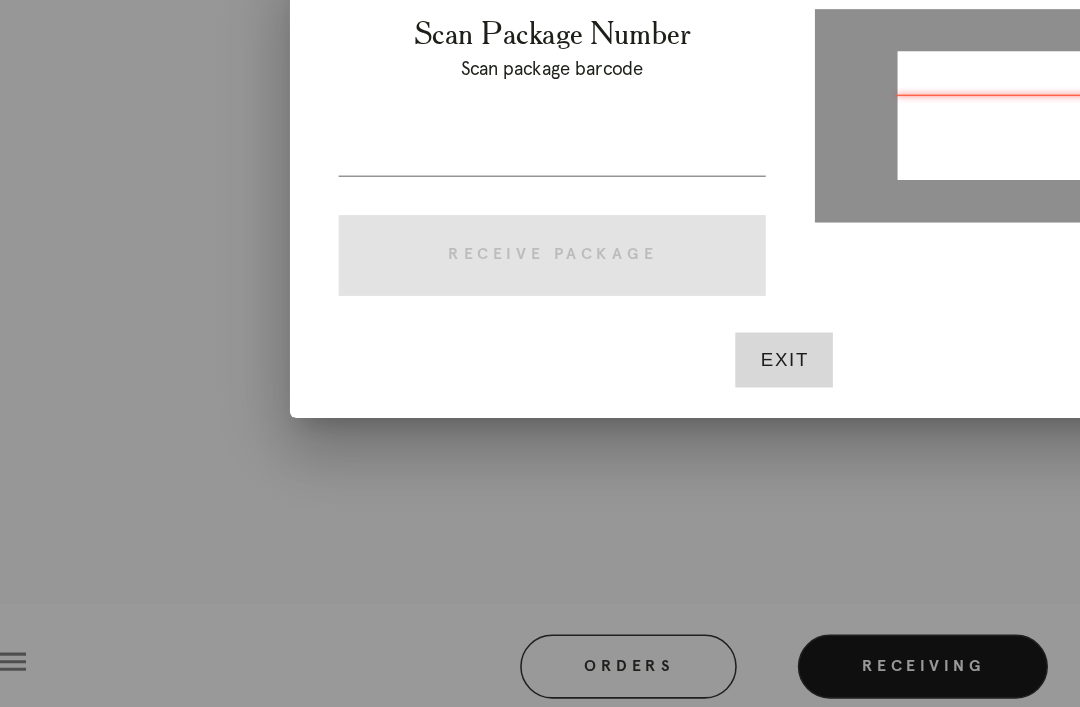 type on "P323142402782188" 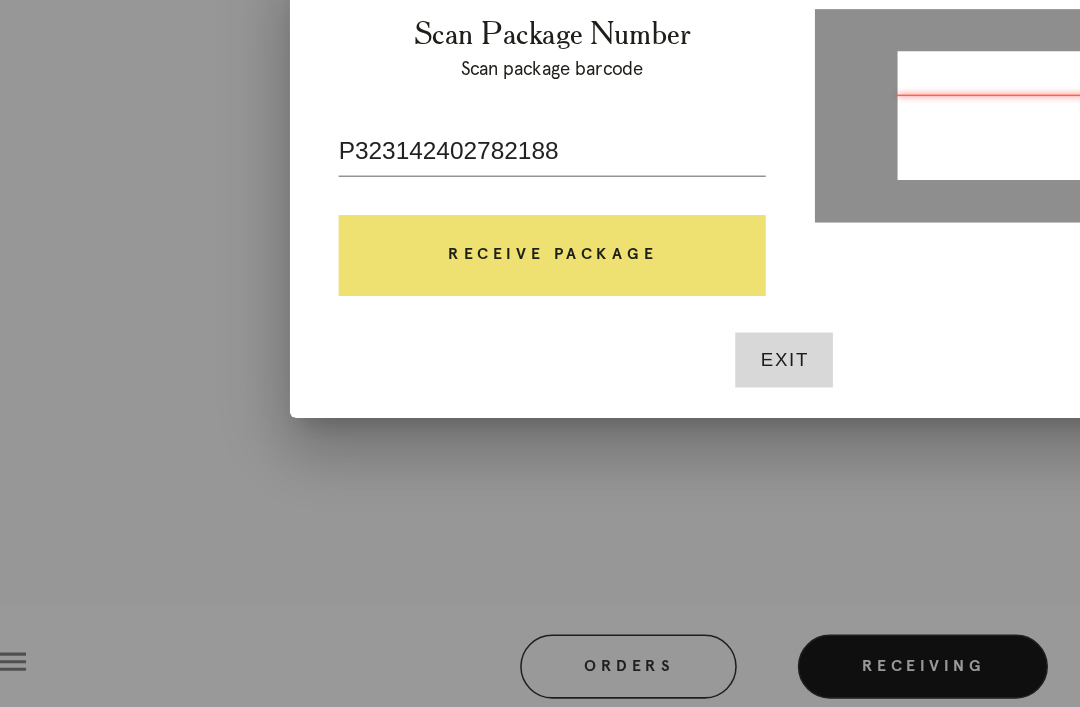 click on "Receive Package" at bounding box center [388, 398] 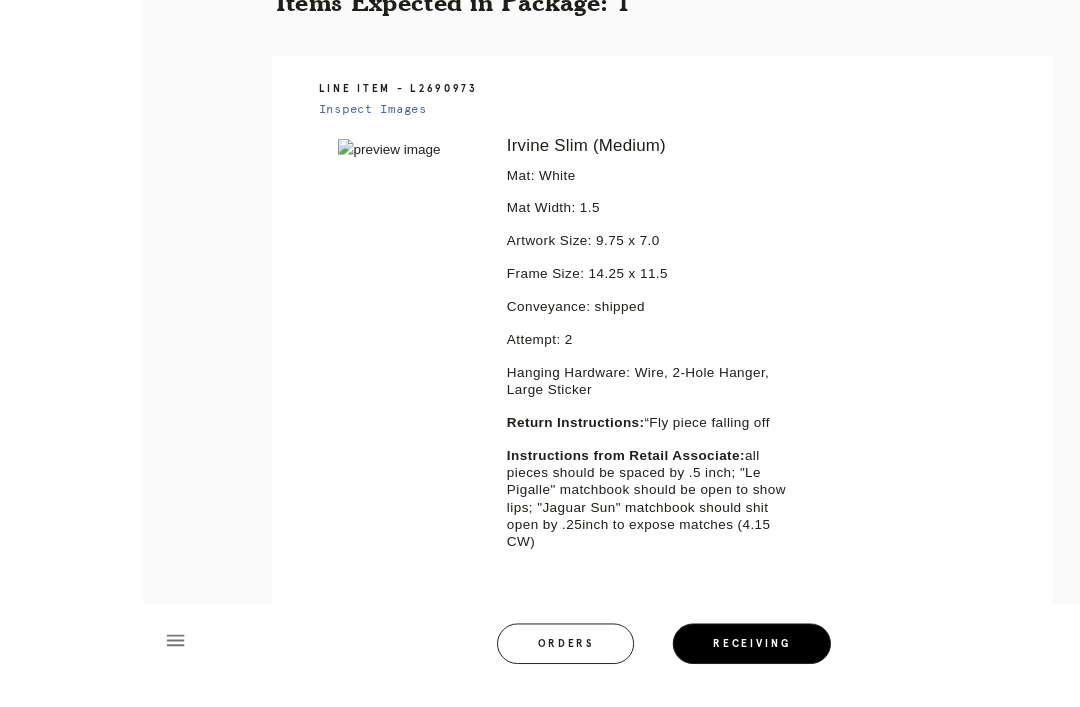 scroll, scrollTop: 439, scrollLeft: 0, axis: vertical 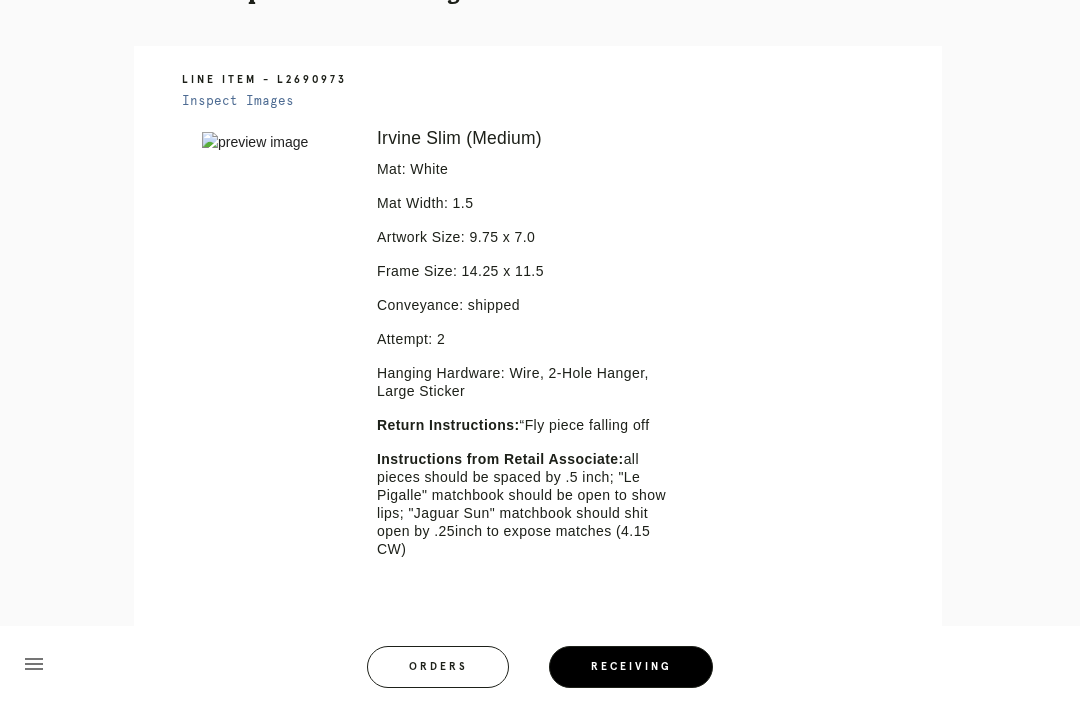 click on "Receiving" at bounding box center [631, 667] 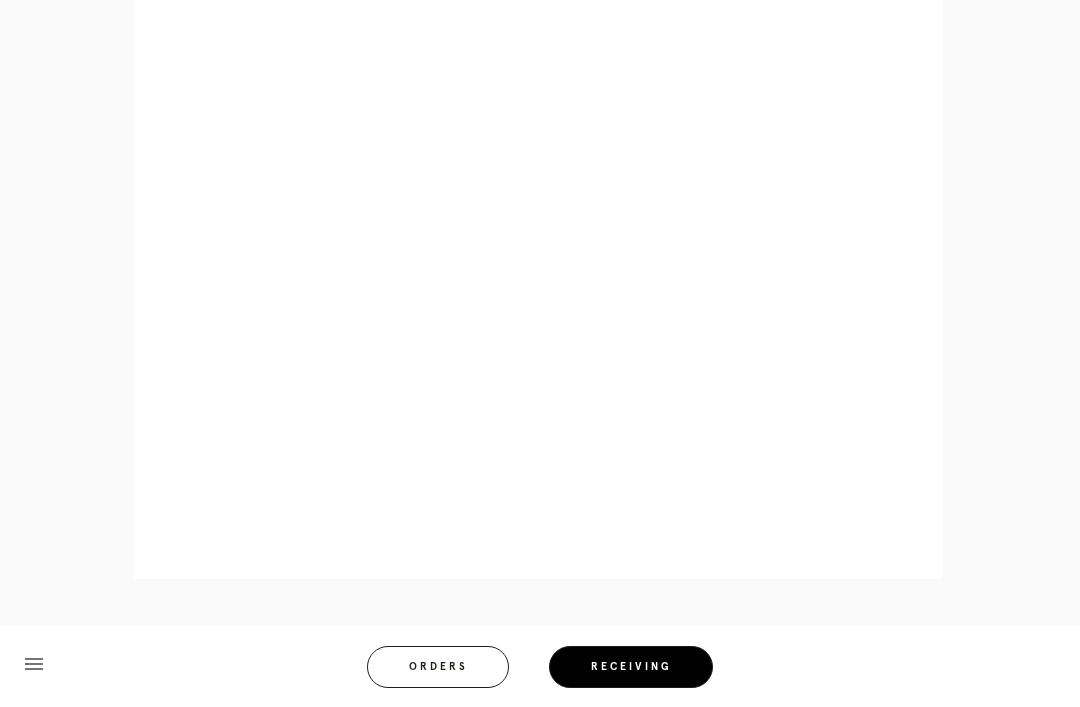 scroll, scrollTop: 1050, scrollLeft: 0, axis: vertical 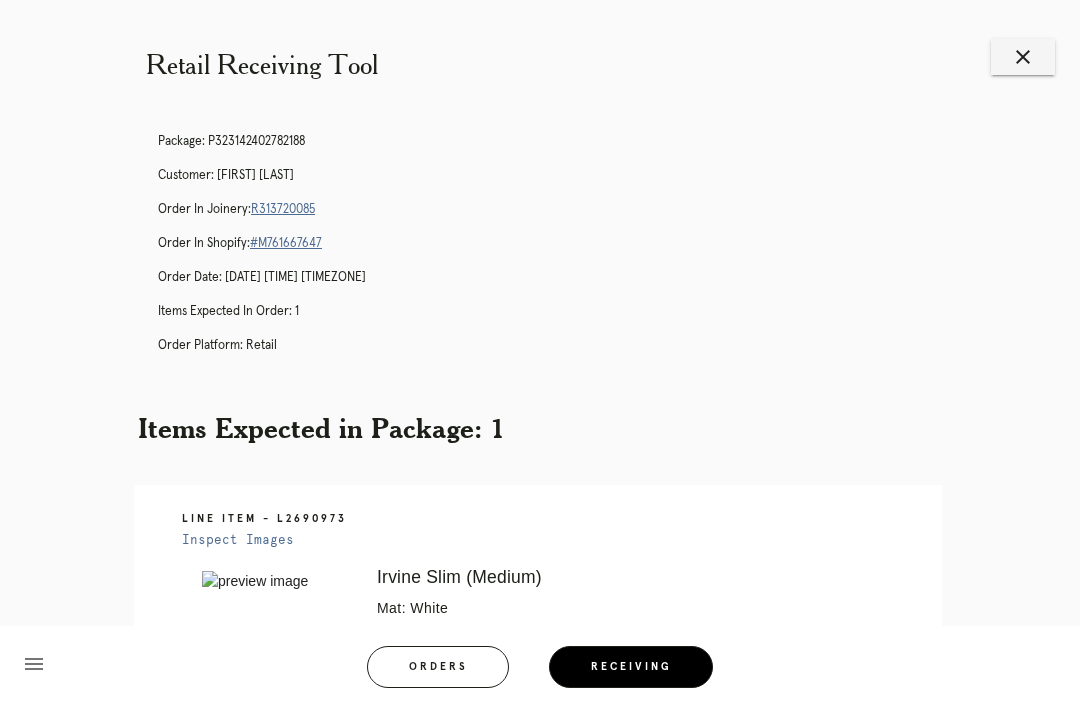 click on "close" at bounding box center (1023, 57) 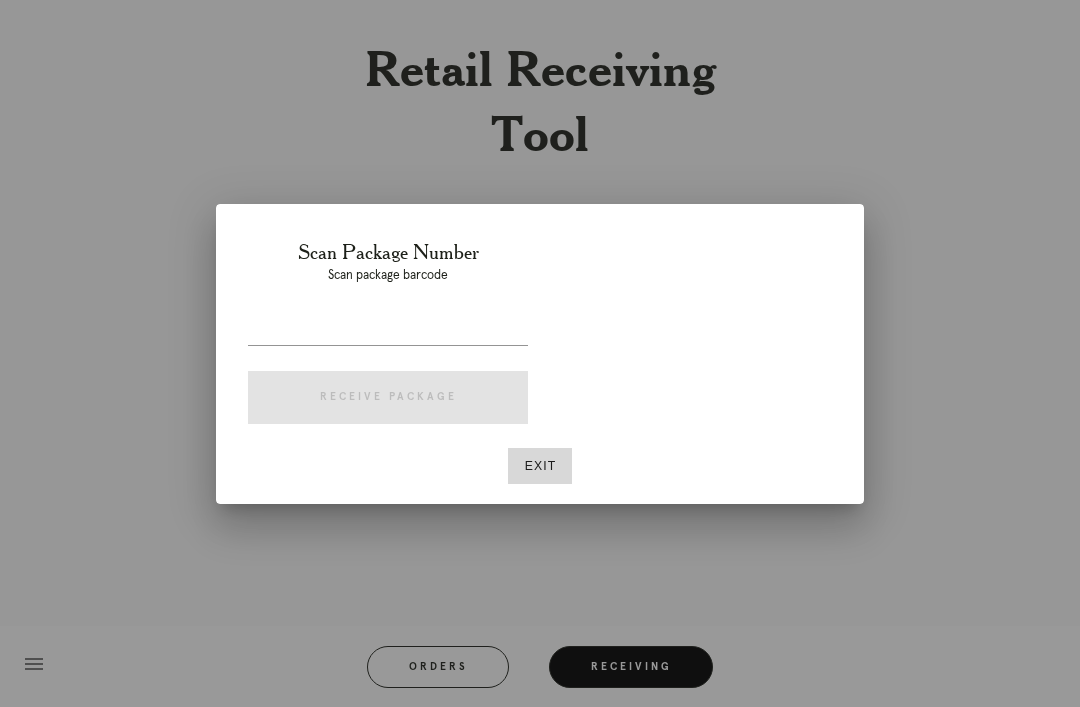 scroll, scrollTop: 0, scrollLeft: 0, axis: both 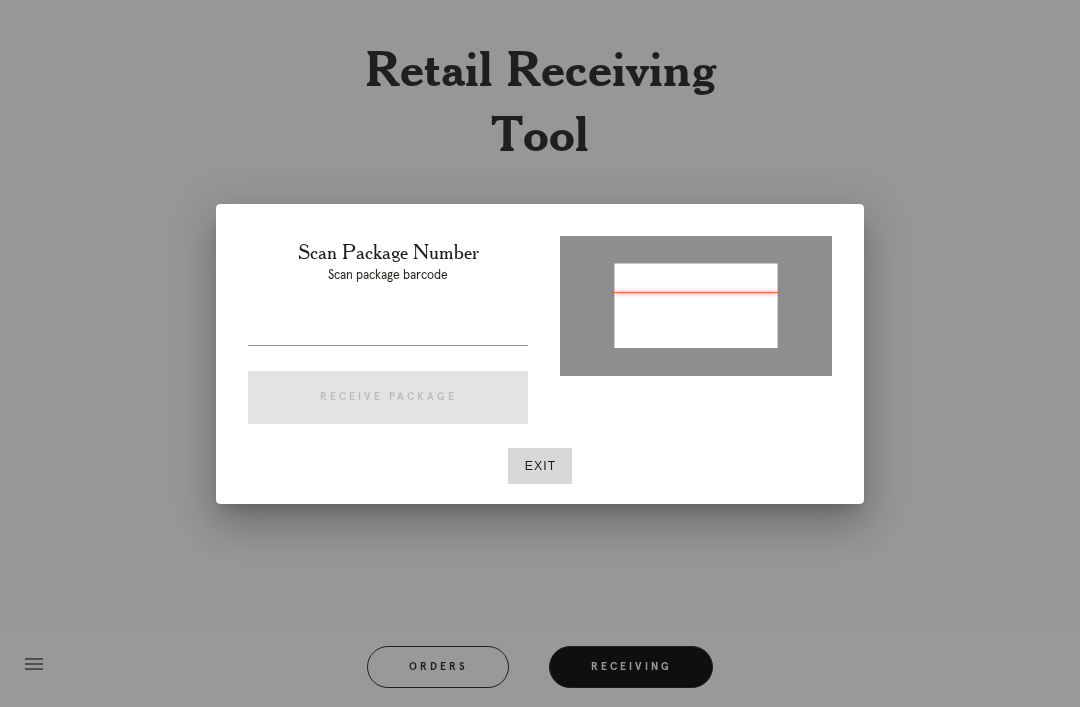 type on "P777124245130160" 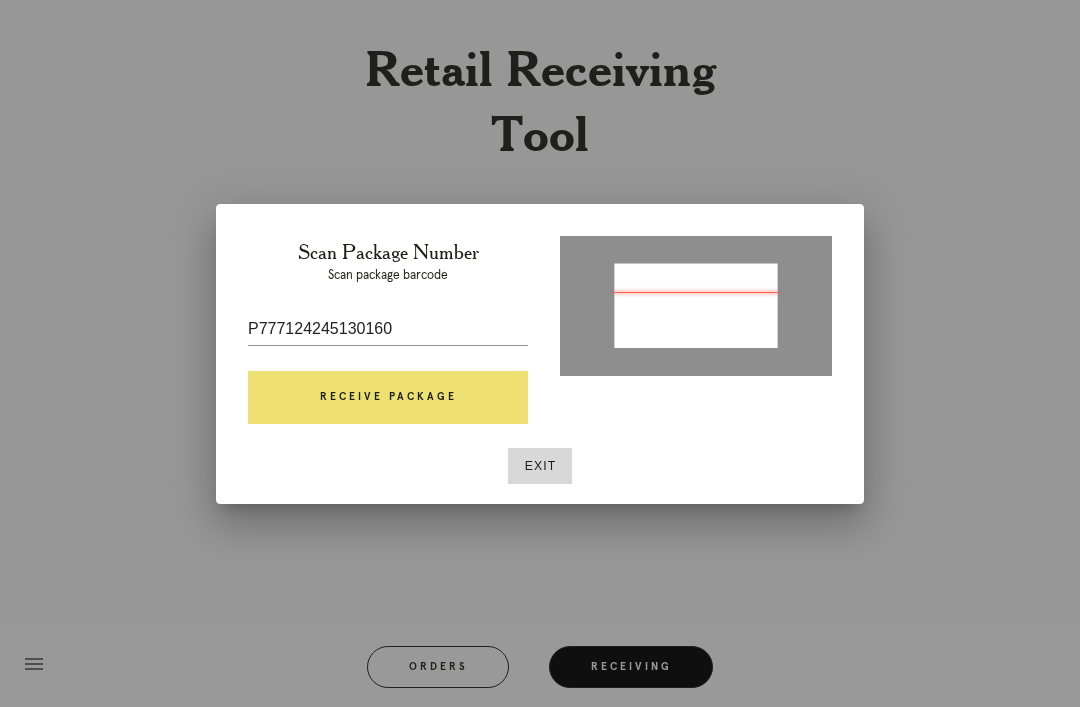 click on "Receive Package" at bounding box center (388, 398) 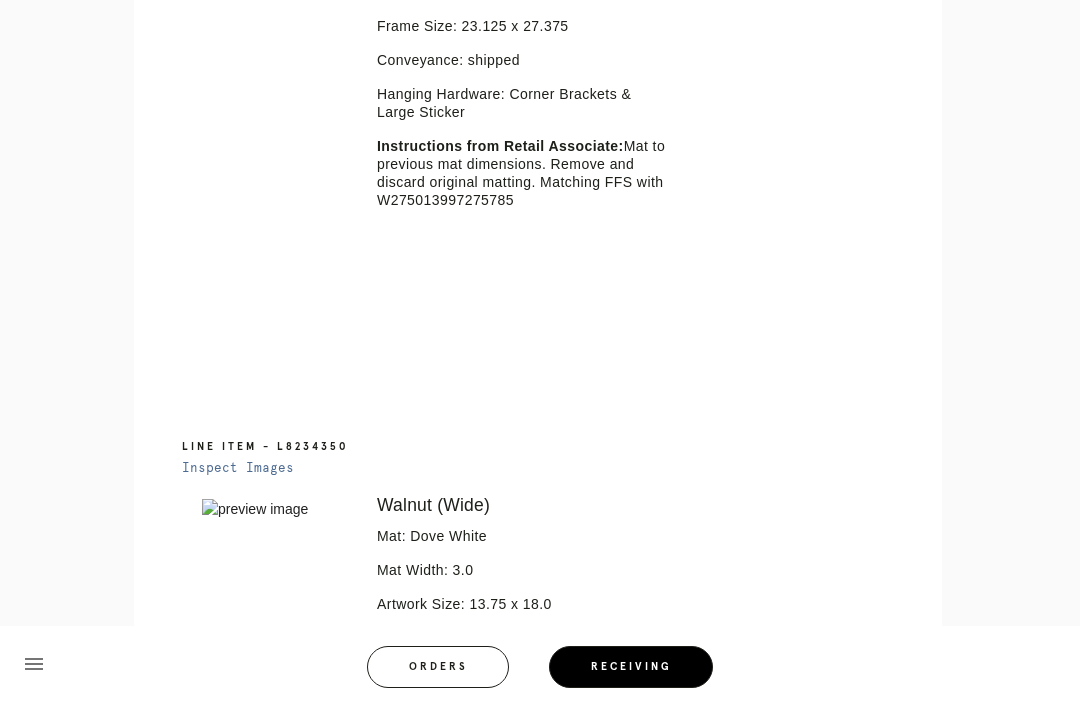 scroll, scrollTop: 689, scrollLeft: 0, axis: vertical 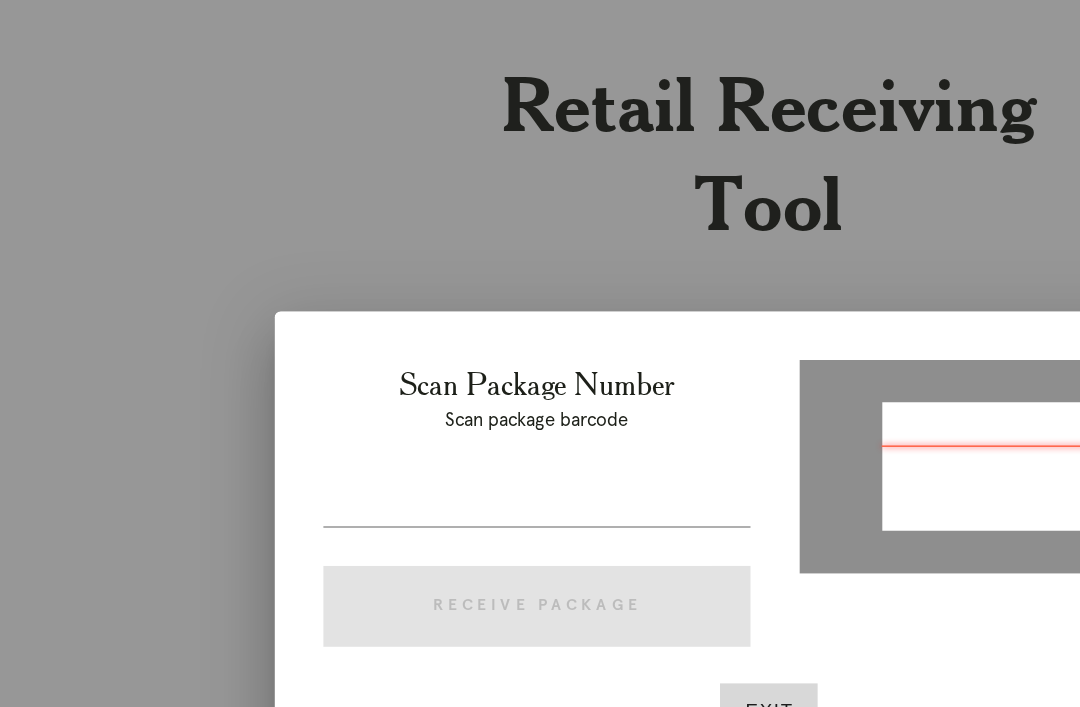 type on "P777124245130160" 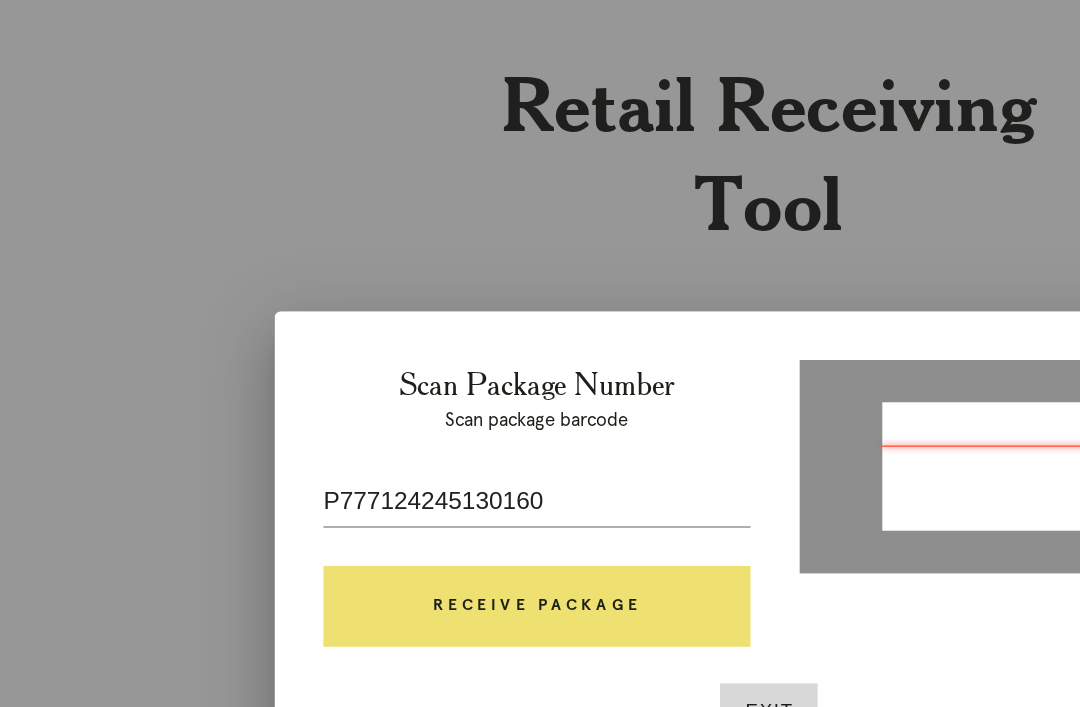 click on "Receive Package" at bounding box center (388, 398) 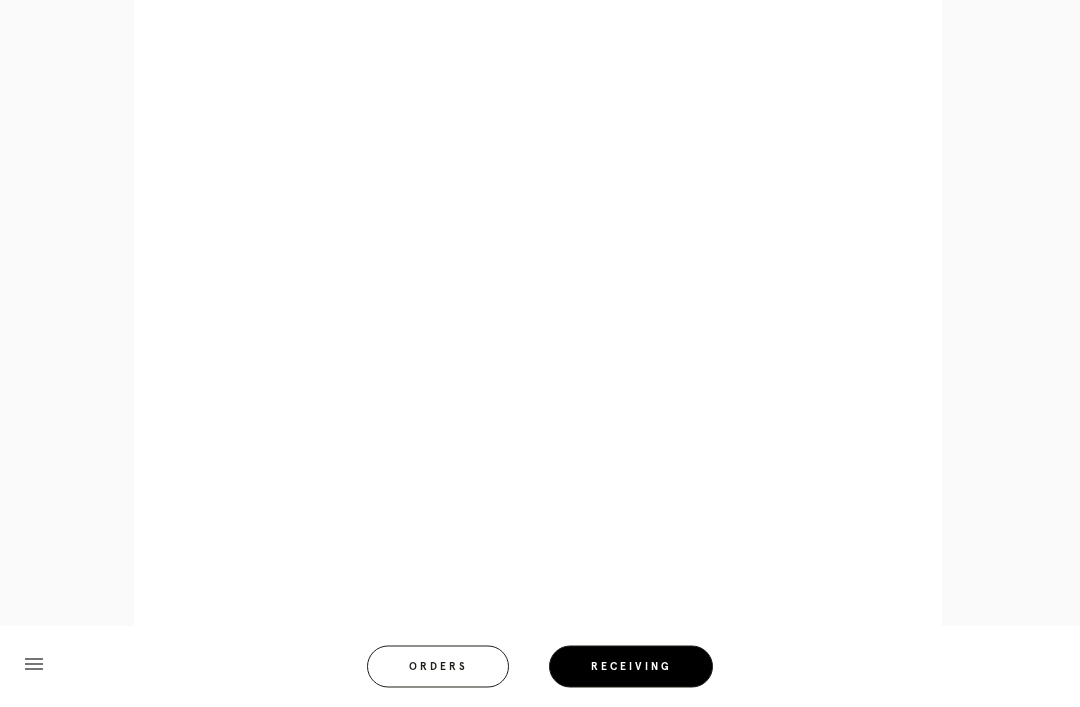 scroll, scrollTop: 984, scrollLeft: 0, axis: vertical 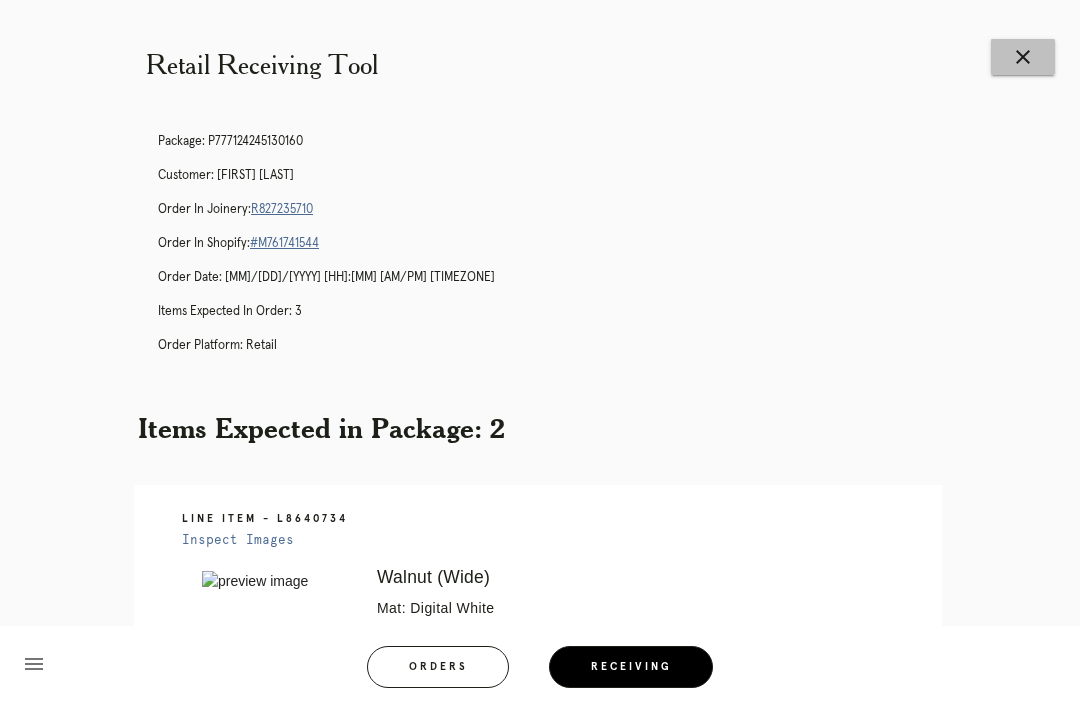 click on "close" at bounding box center [1023, 57] 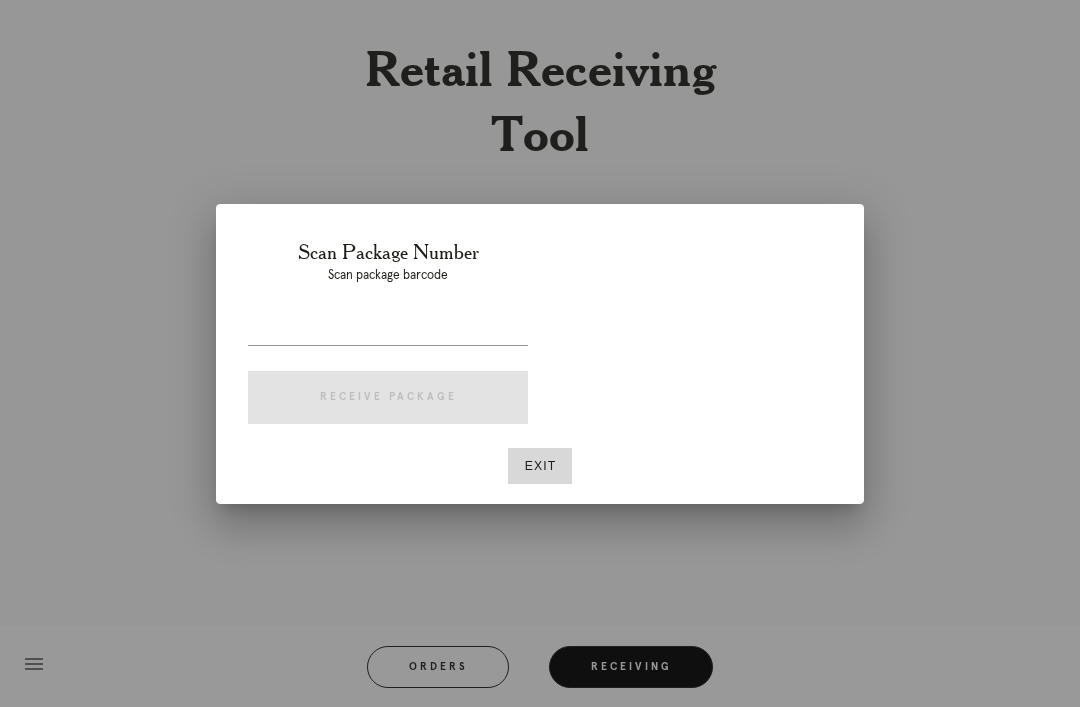 scroll, scrollTop: 0, scrollLeft: 0, axis: both 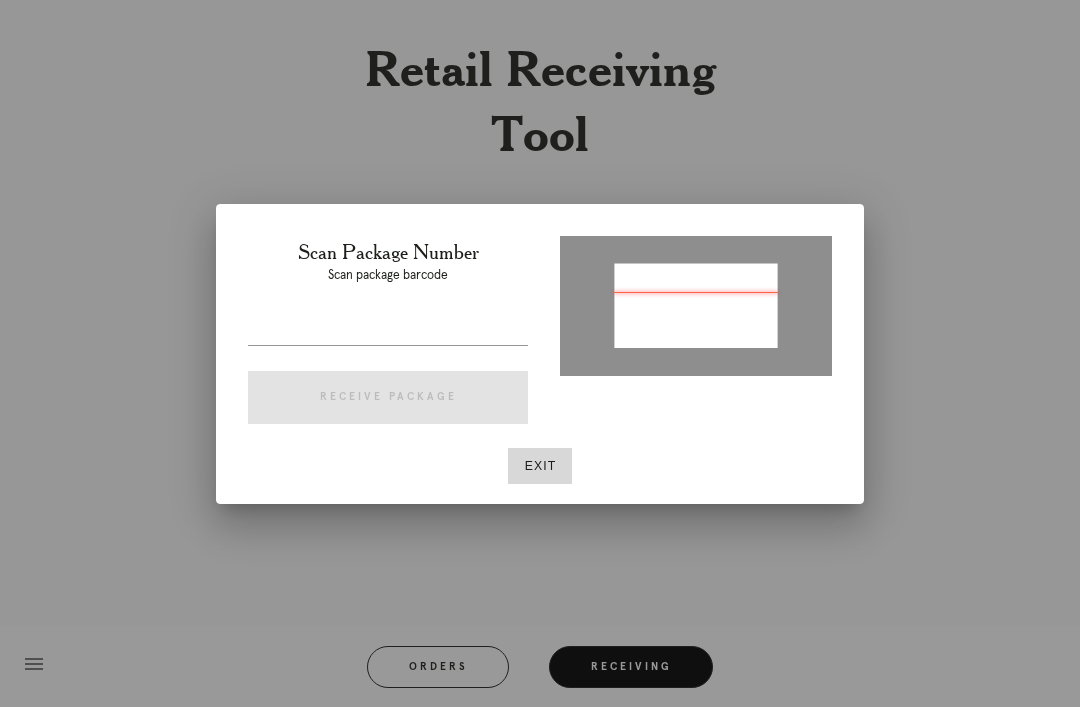 type on "[NUMBER]" 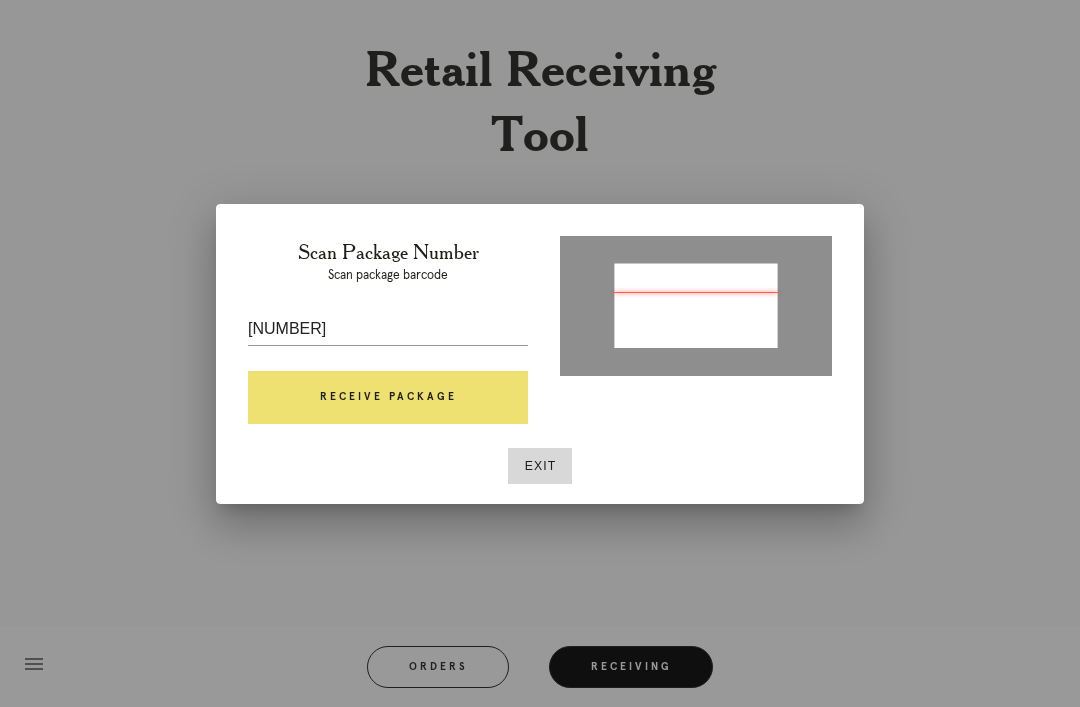 click on "Receive Package" at bounding box center (388, 398) 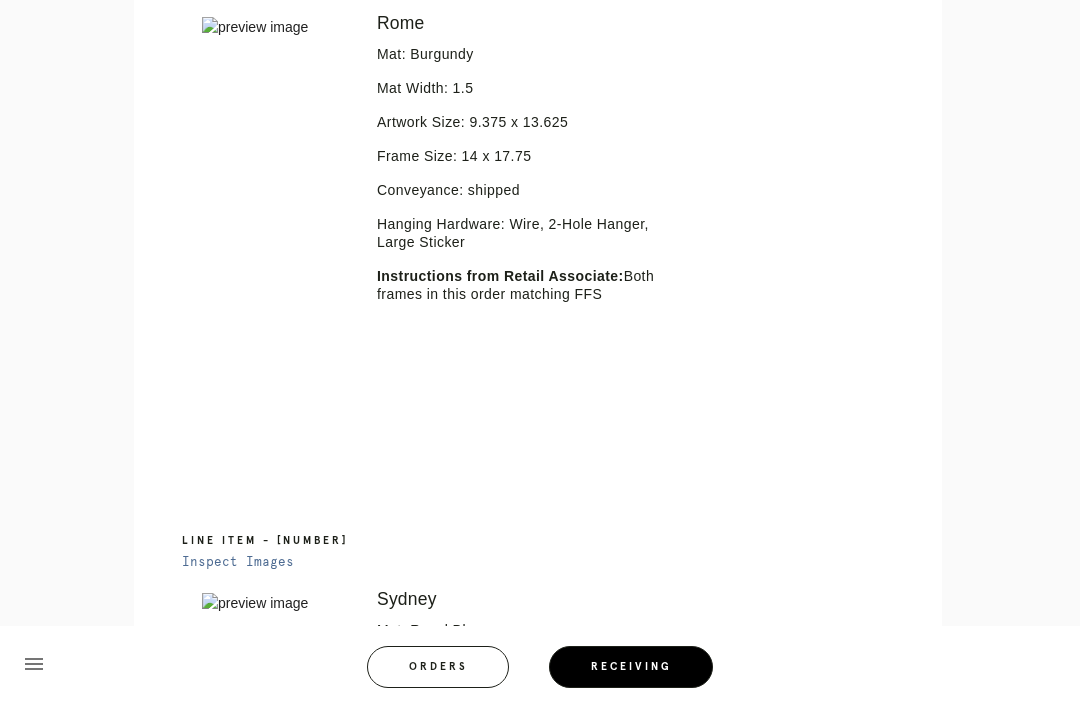 scroll, scrollTop: 415, scrollLeft: 0, axis: vertical 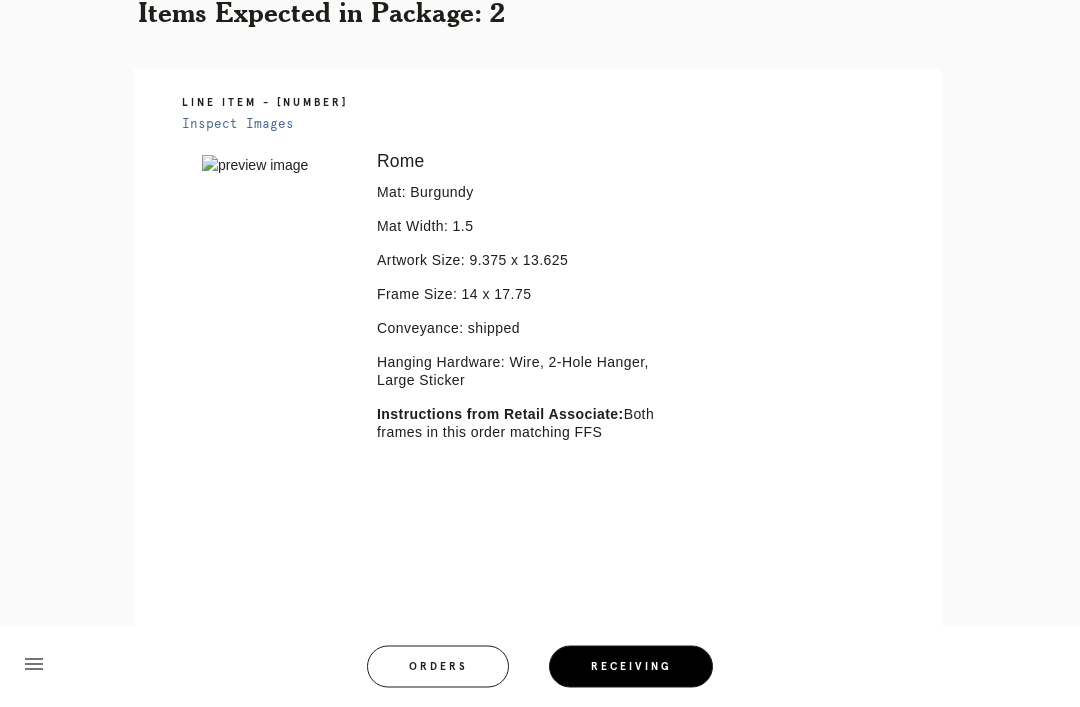 click on "Inspect Images" at bounding box center (238, 125) 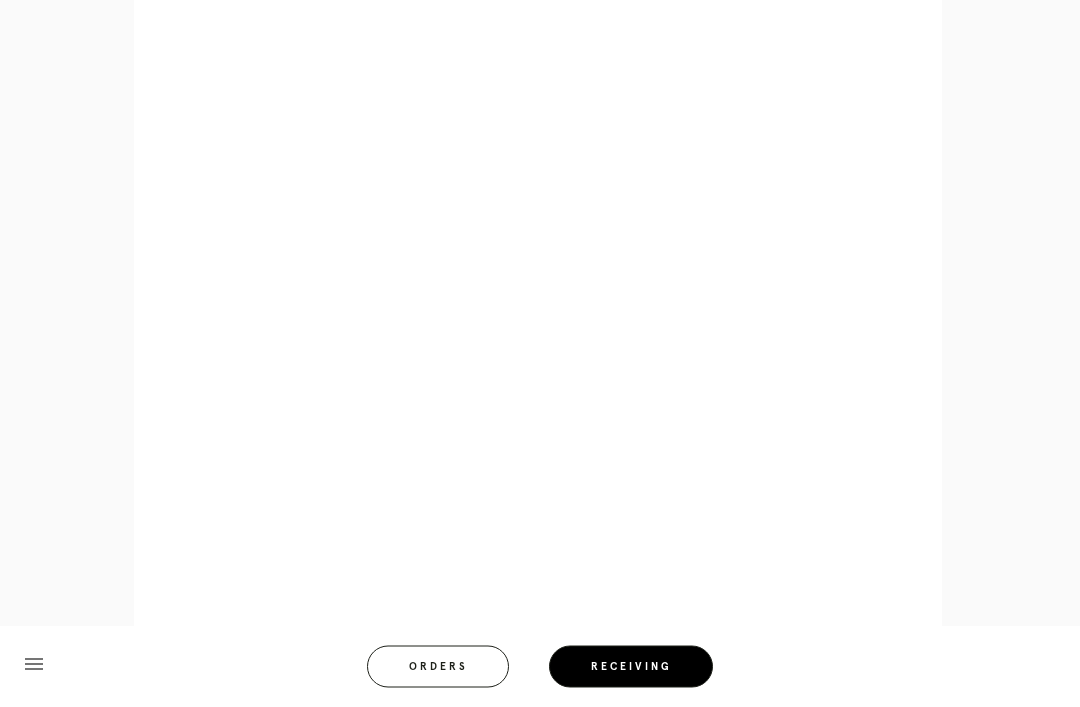 scroll, scrollTop: 1197, scrollLeft: 0, axis: vertical 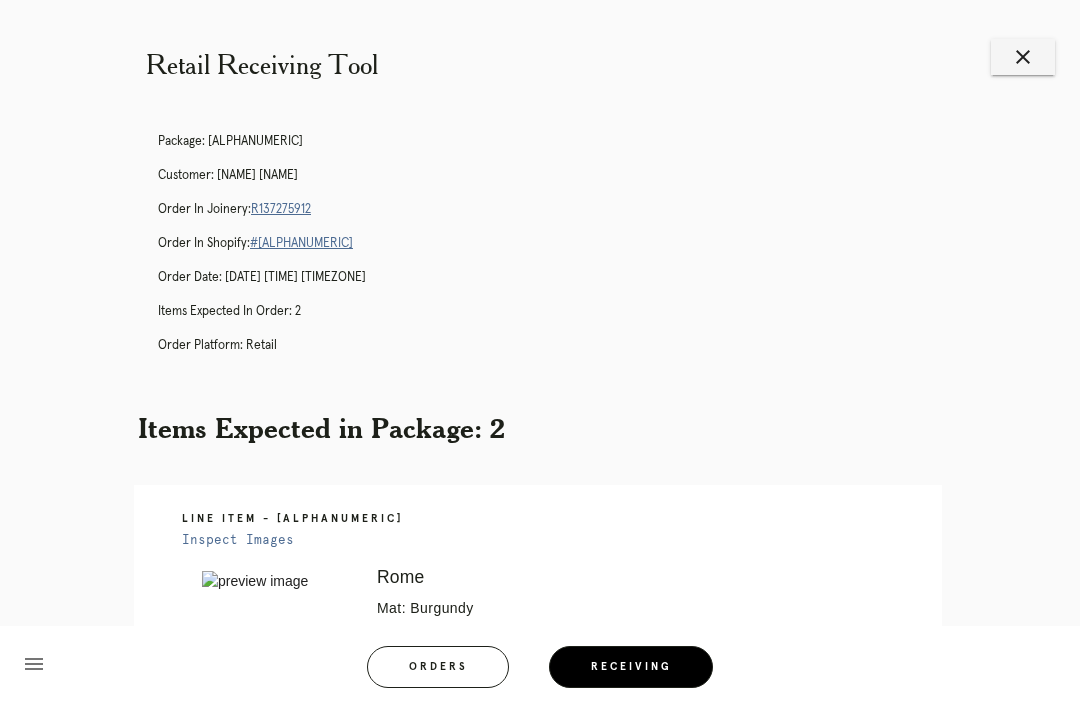 click on "R137275912" at bounding box center [281, 209] 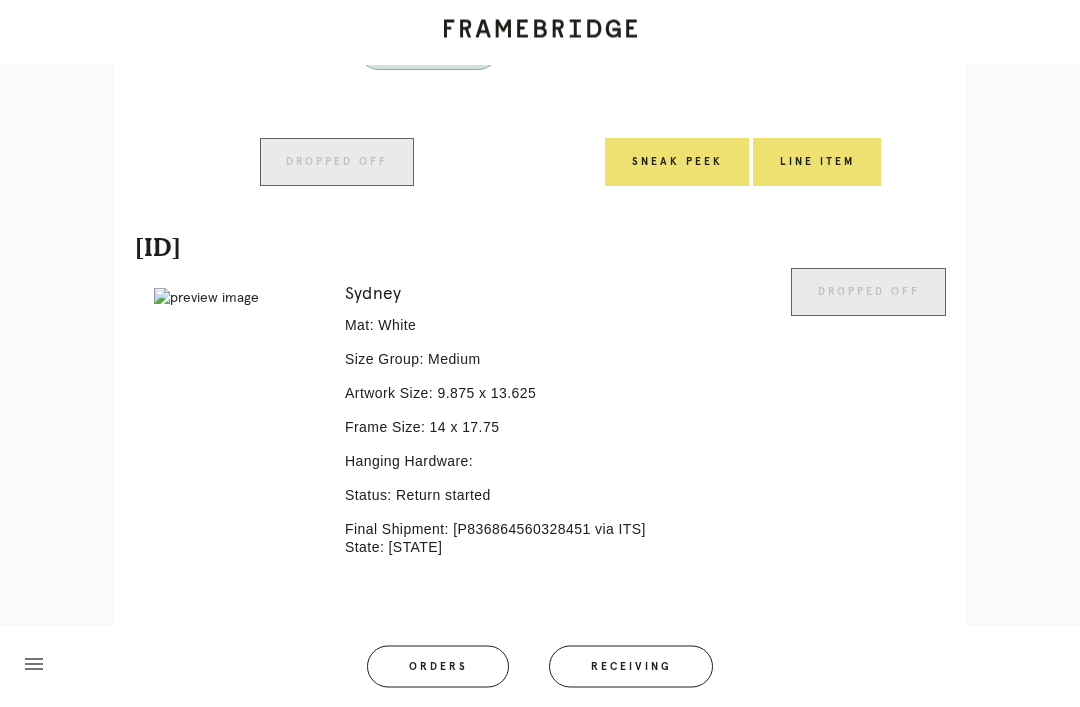 scroll, scrollTop: 938, scrollLeft: 0, axis: vertical 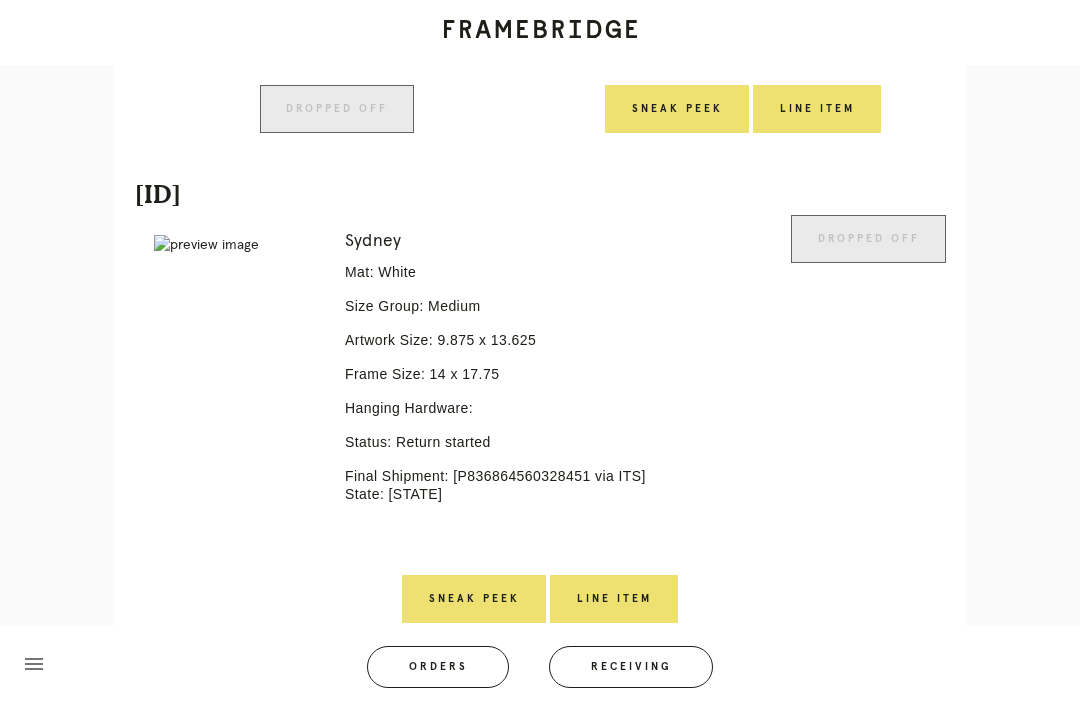 click on "Line Item" at bounding box center [614, 599] 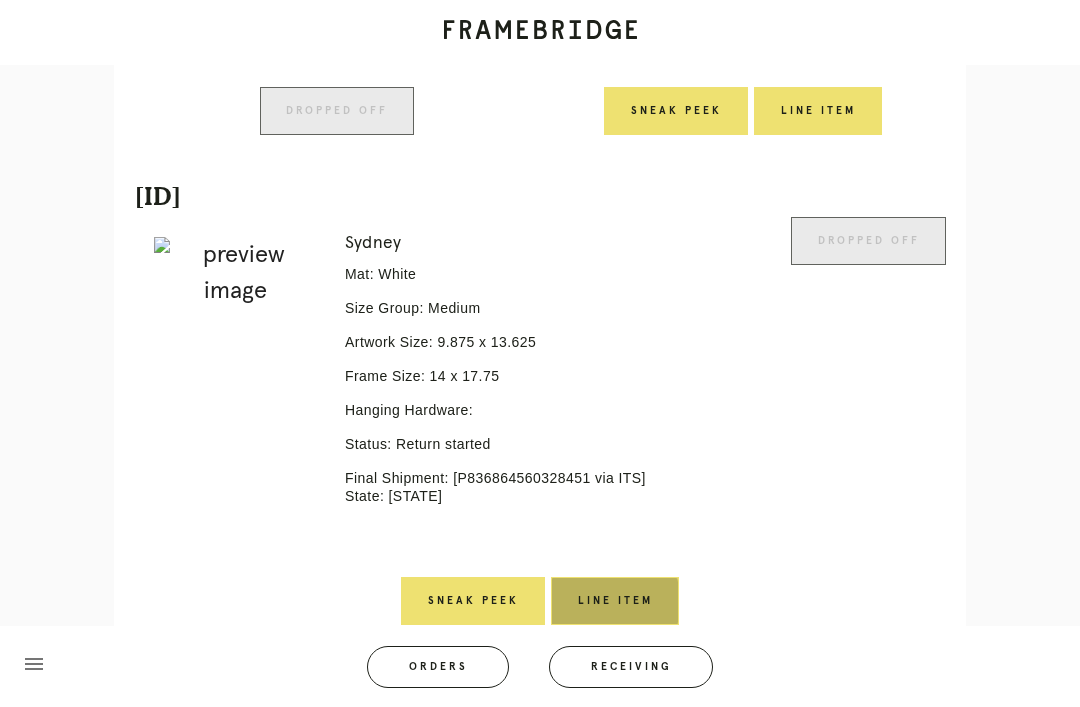 scroll, scrollTop: 0, scrollLeft: 0, axis: both 